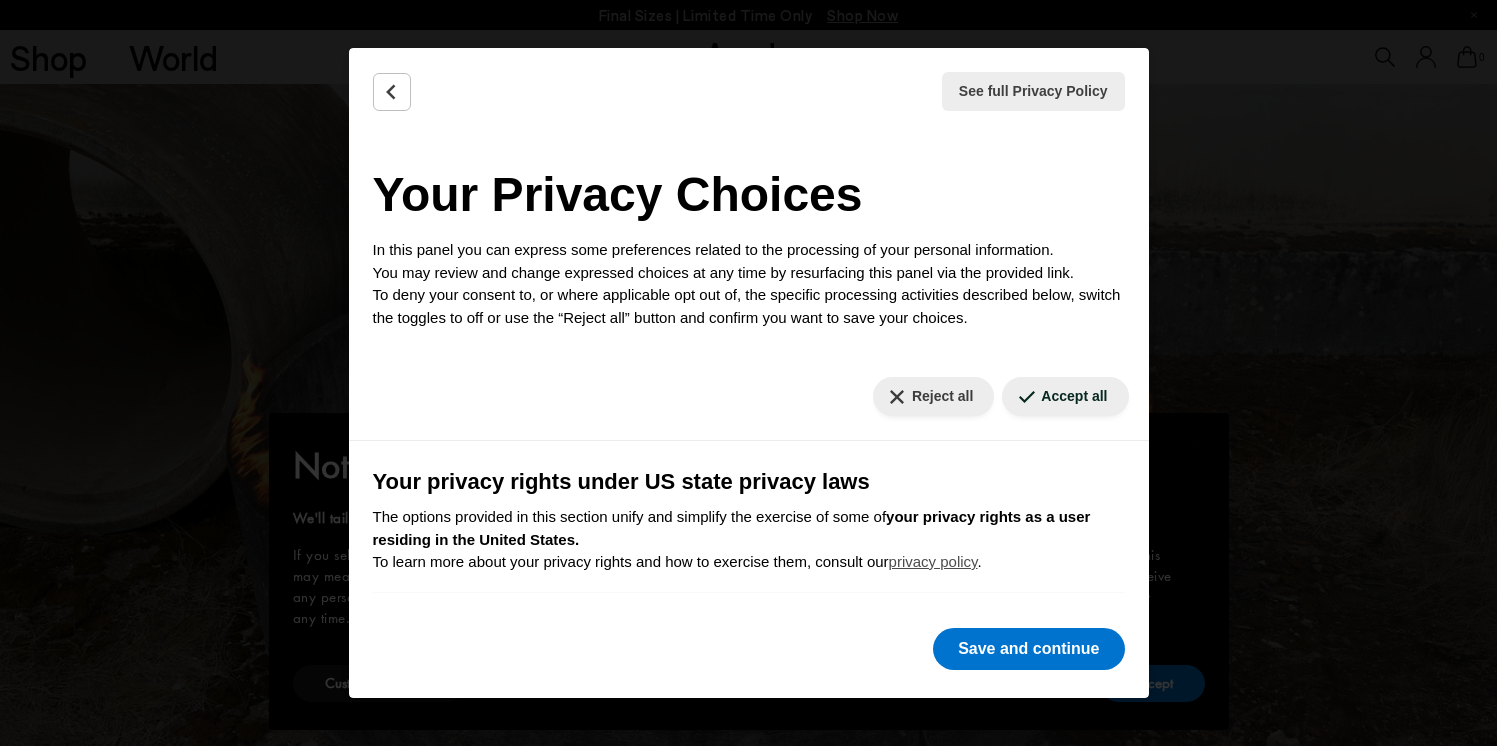 scroll, scrollTop: 435, scrollLeft: 0, axis: vertical 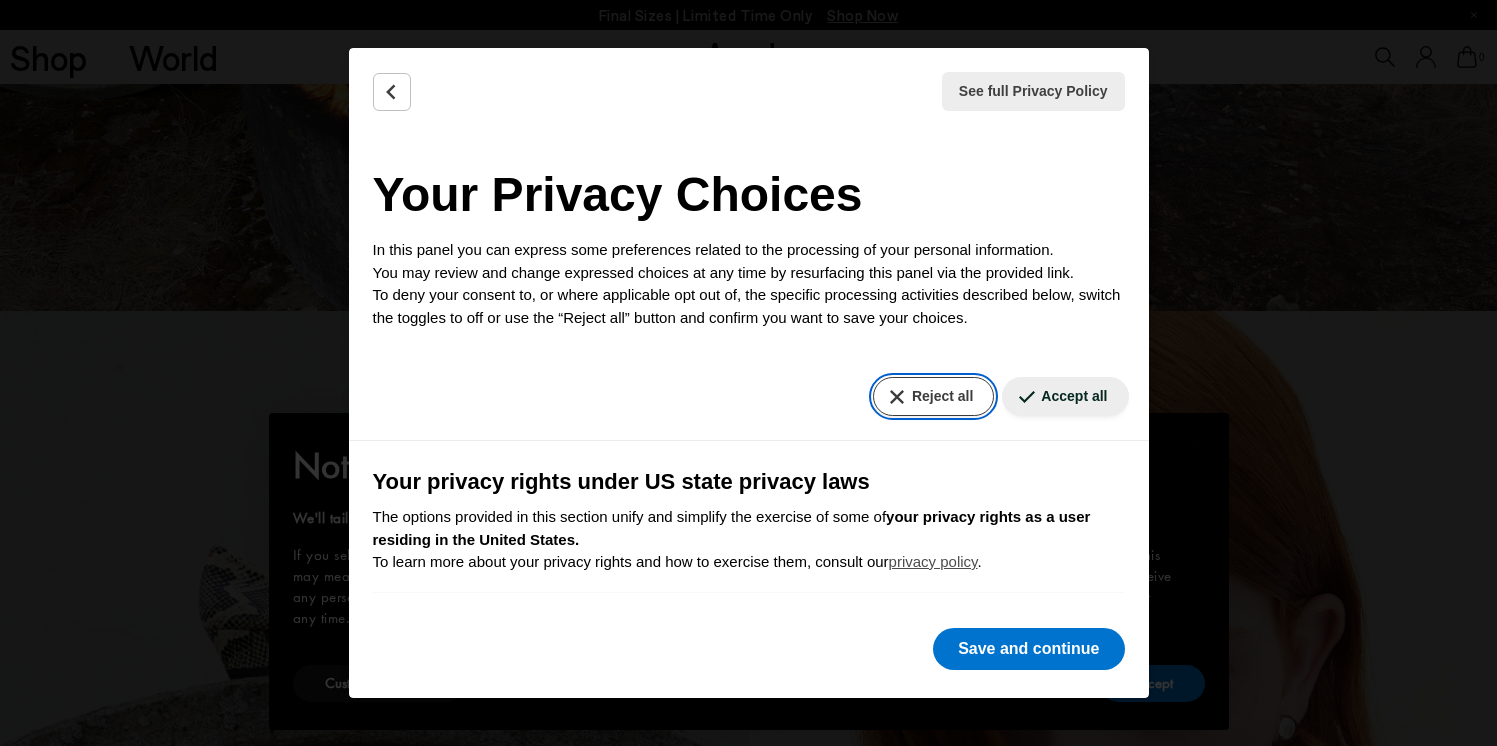 click on "Reject all" at bounding box center [933, 396] 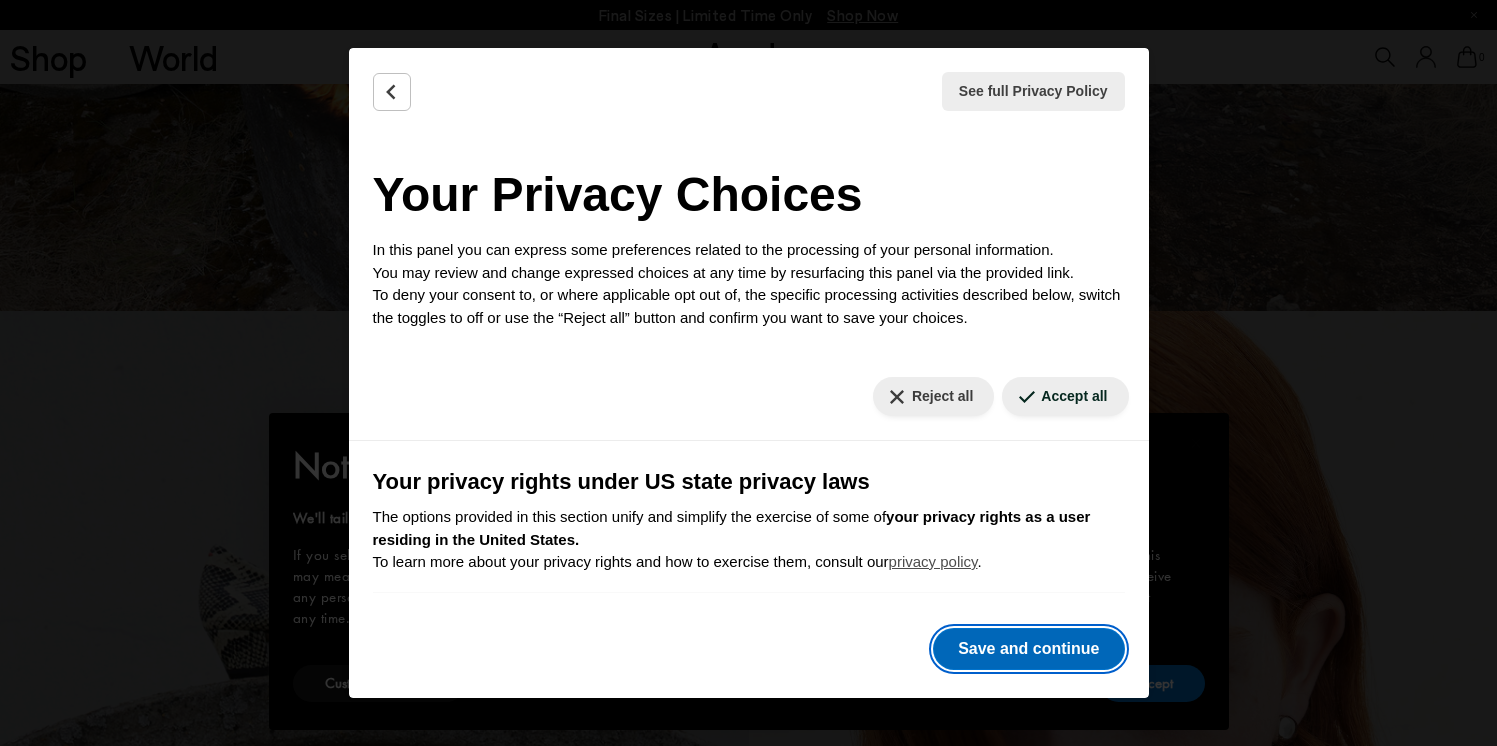 click on "Save and continue" at bounding box center (1028, 649) 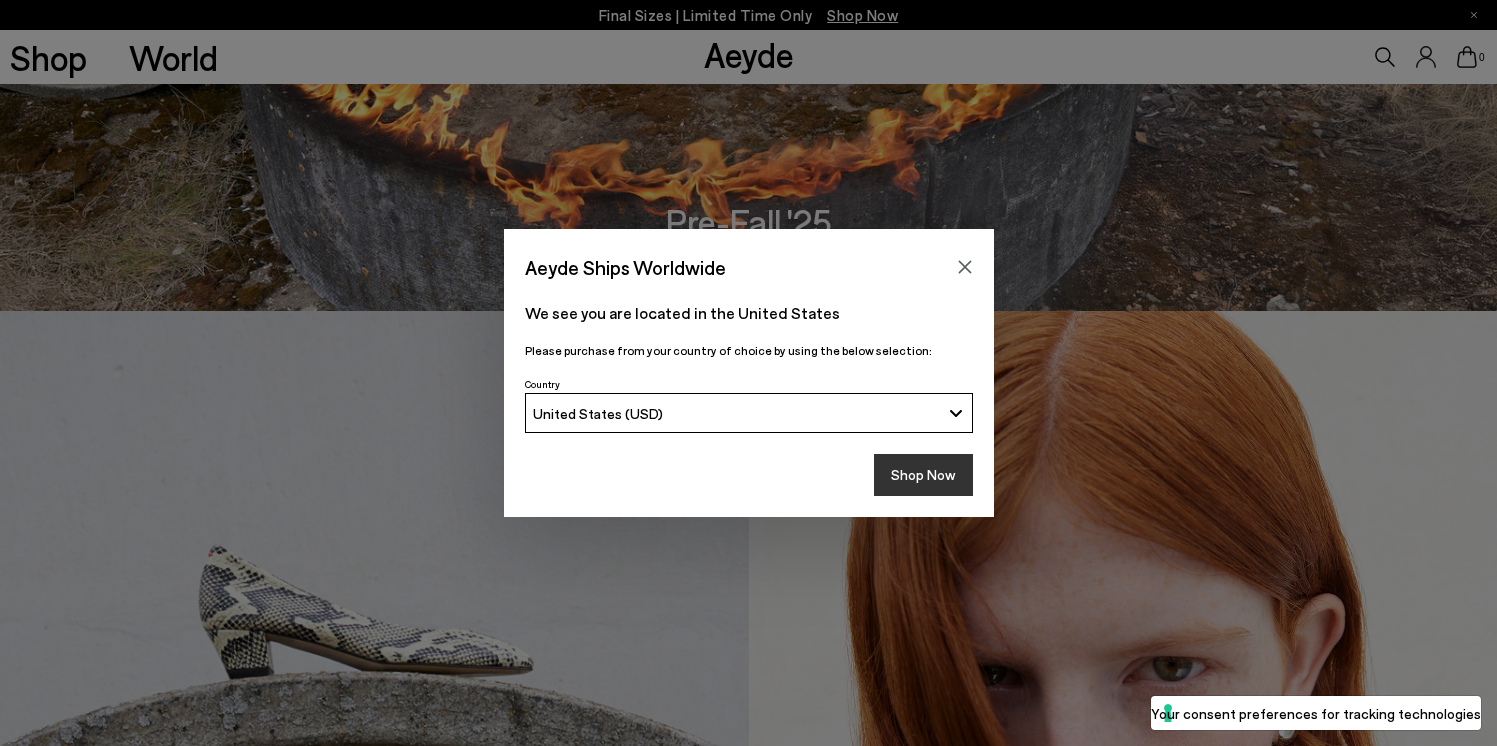 click on "Shop Now" at bounding box center (923, 475) 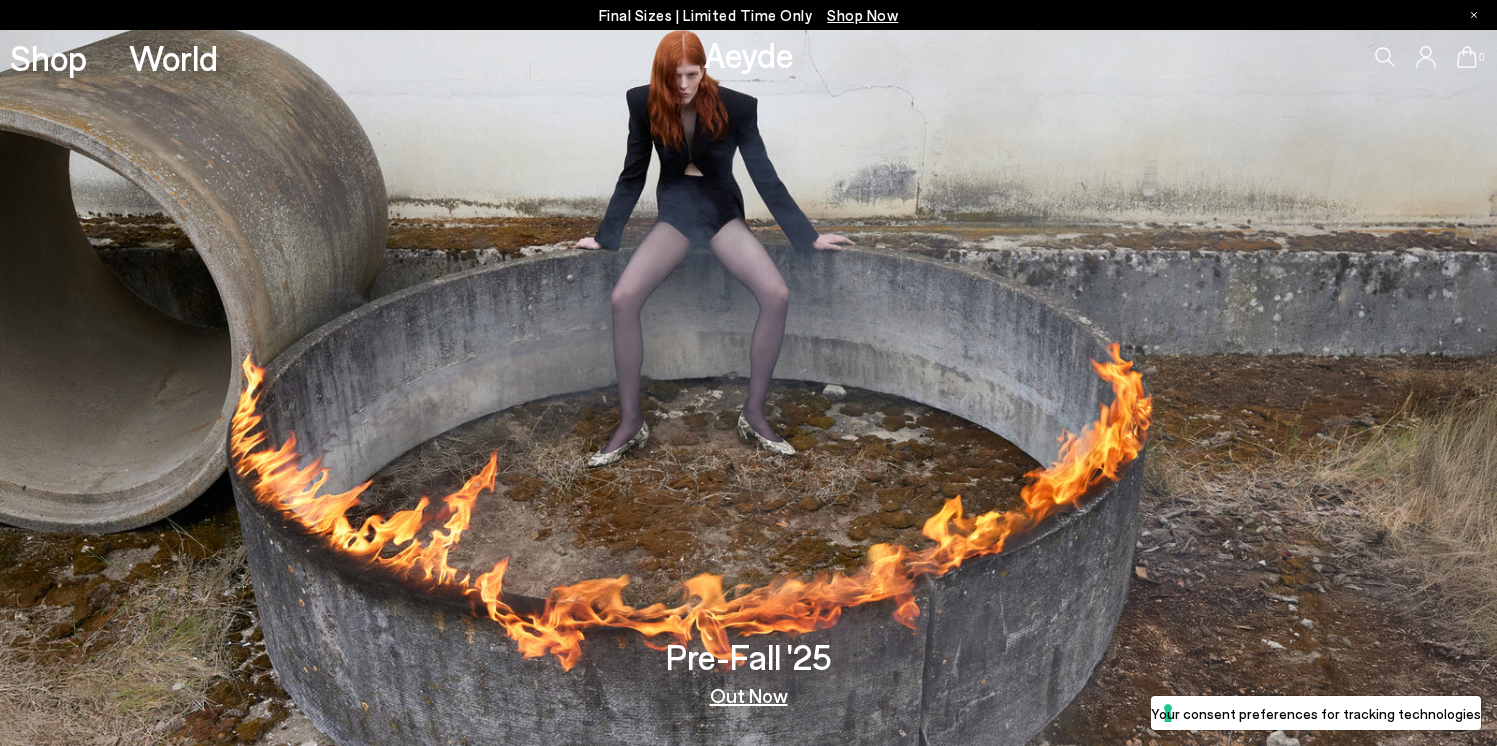 click at bounding box center (748, 373) 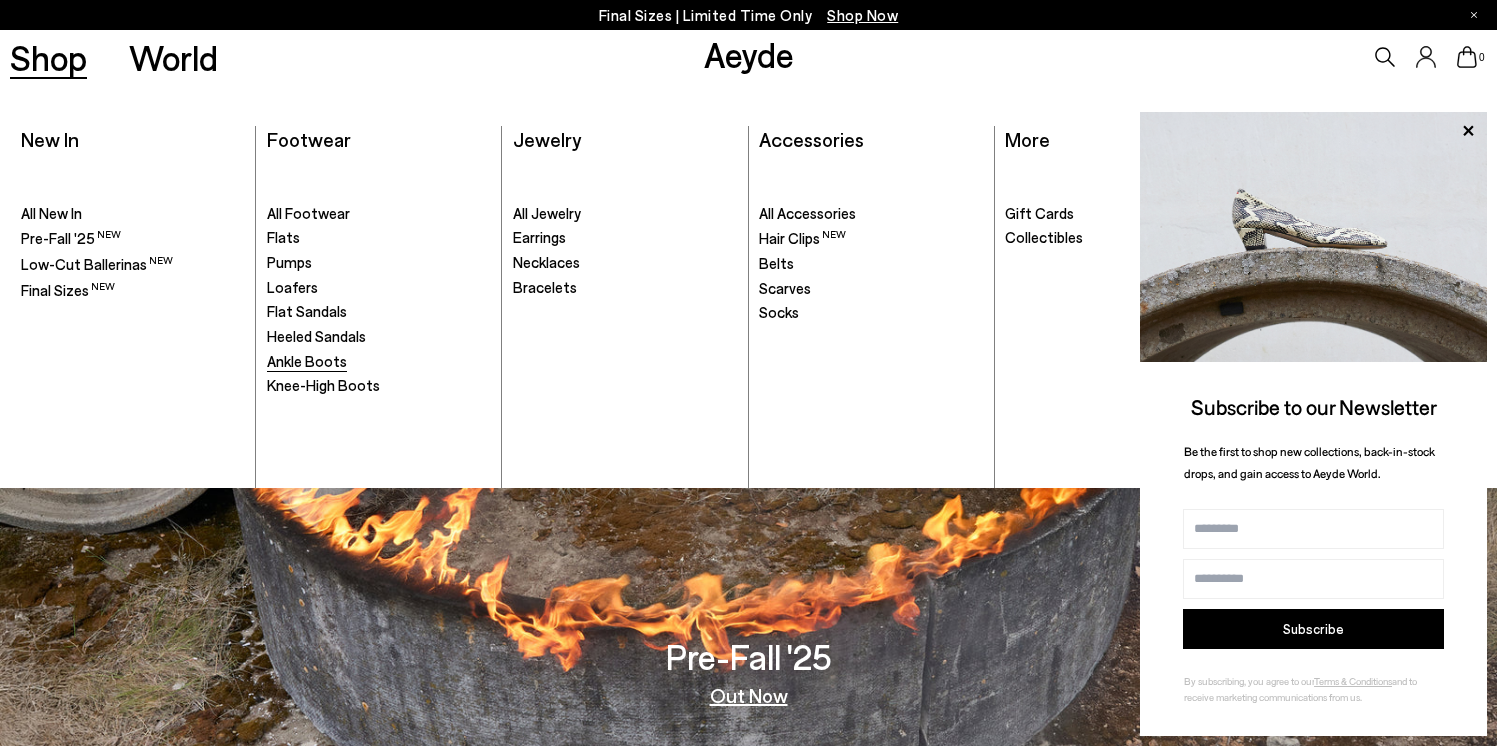 click on "Ankle Boots" at bounding box center (307, 361) 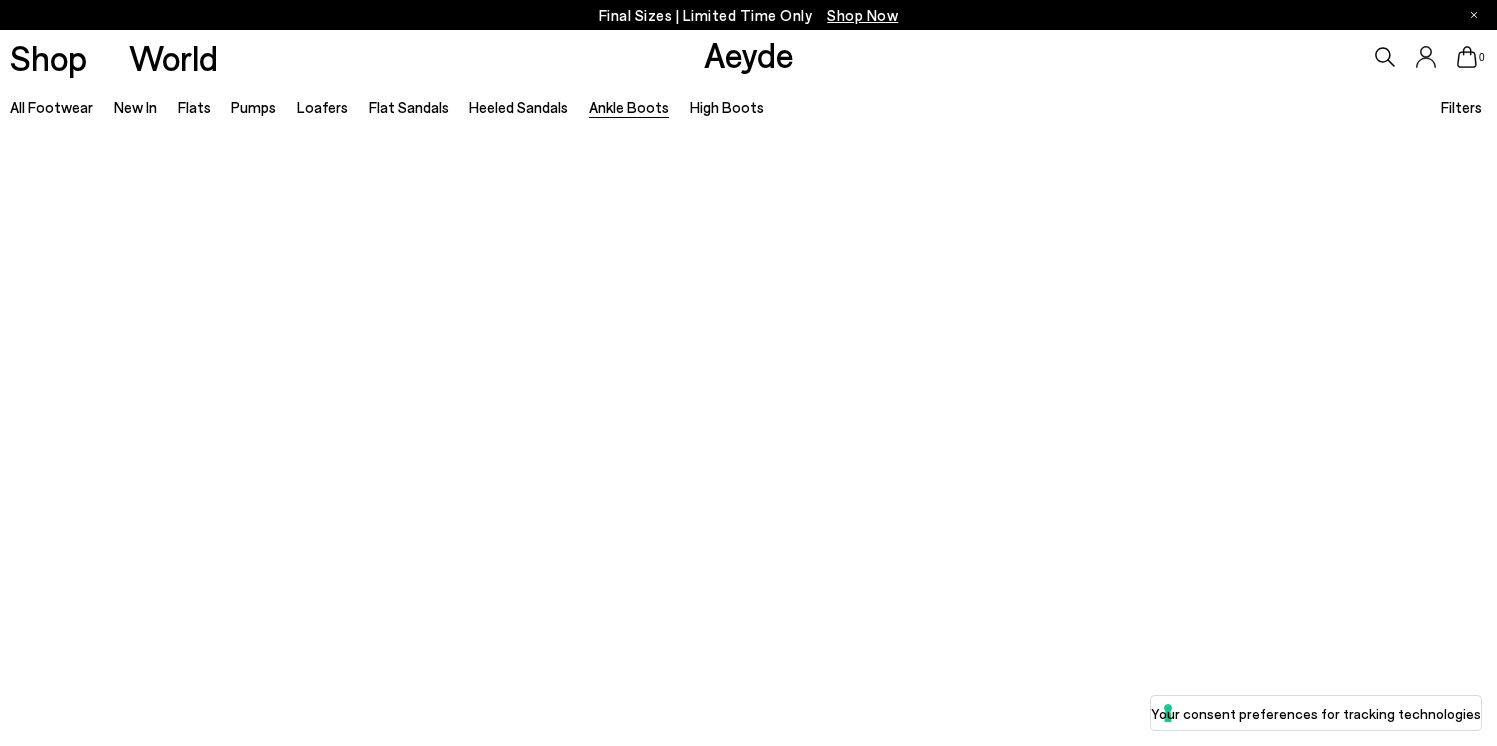 scroll, scrollTop: 0, scrollLeft: 0, axis: both 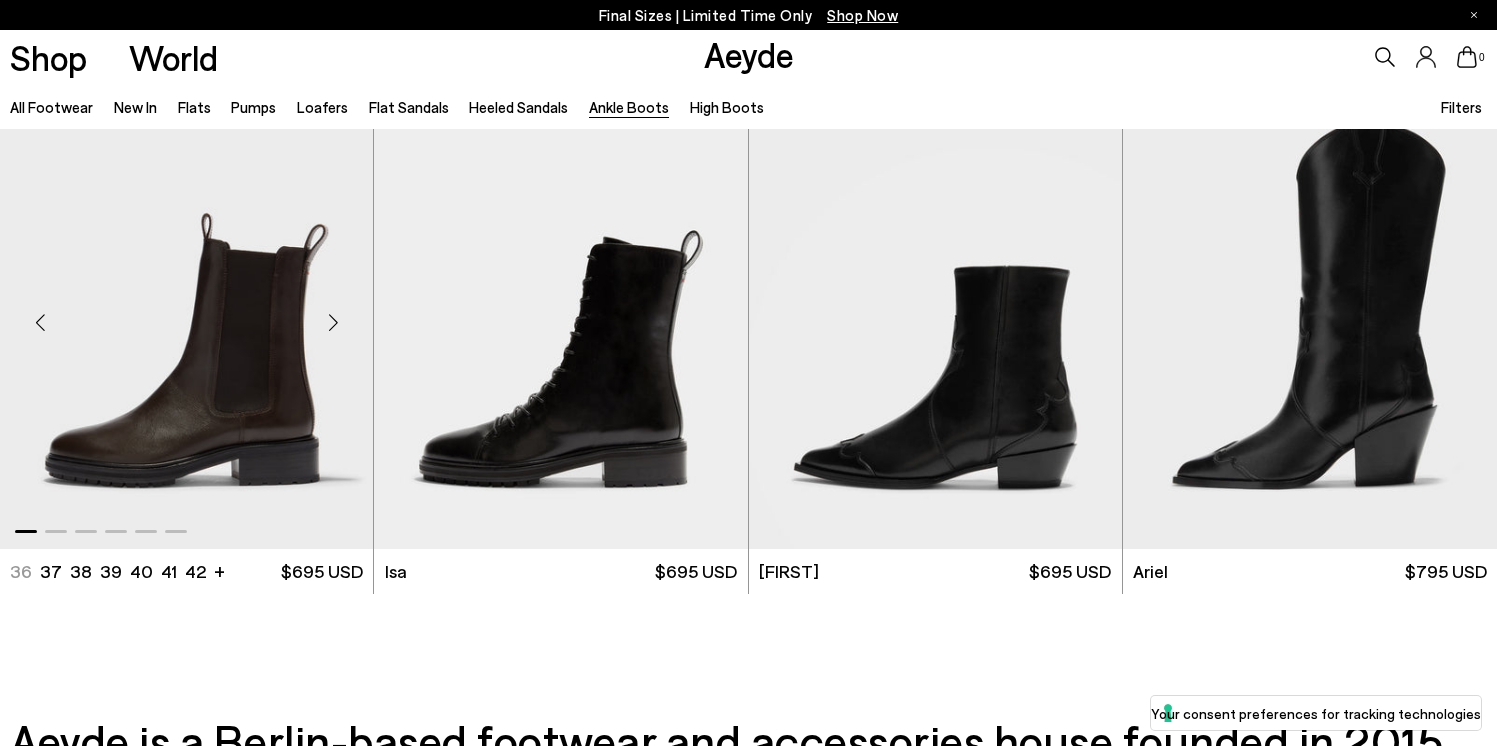 click at bounding box center [186, 527] 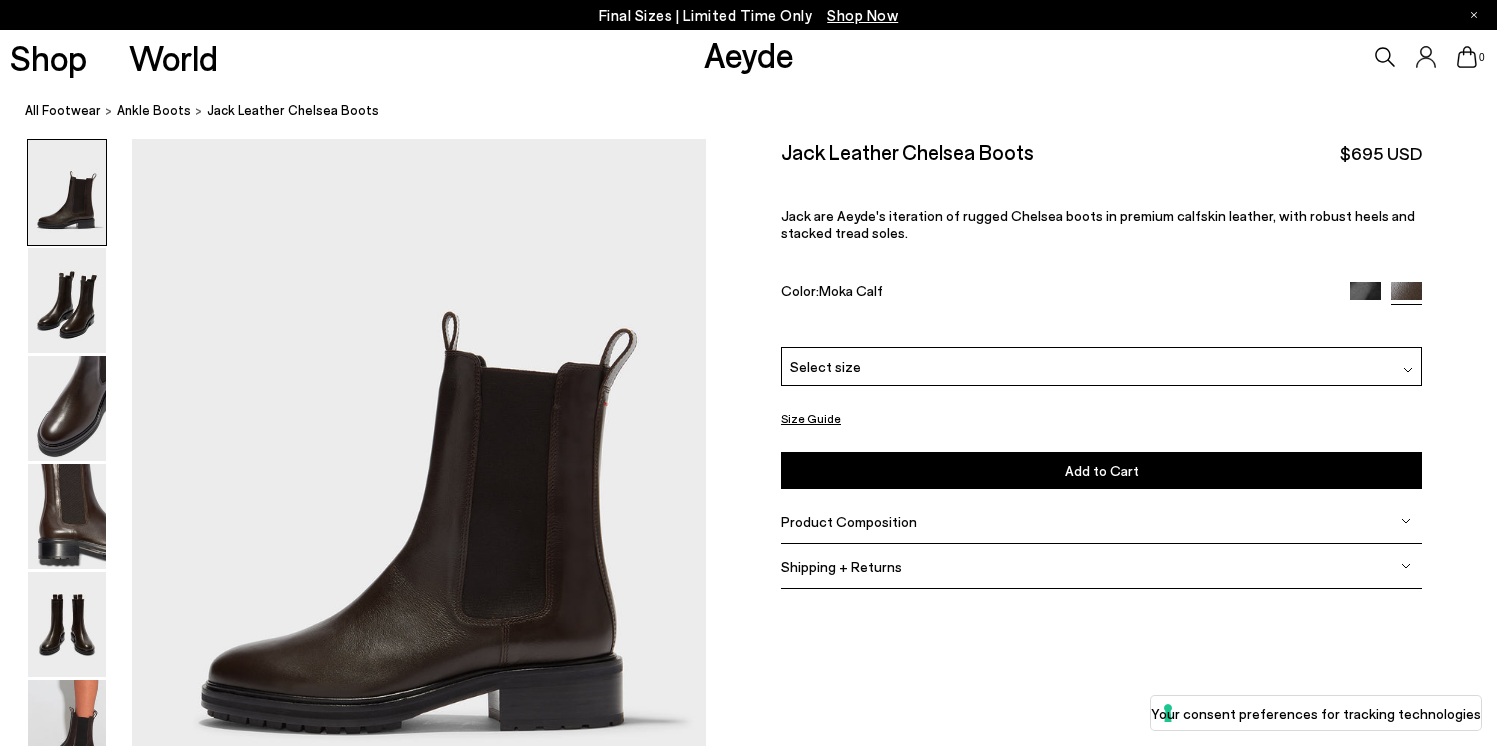 scroll, scrollTop: 0, scrollLeft: 0, axis: both 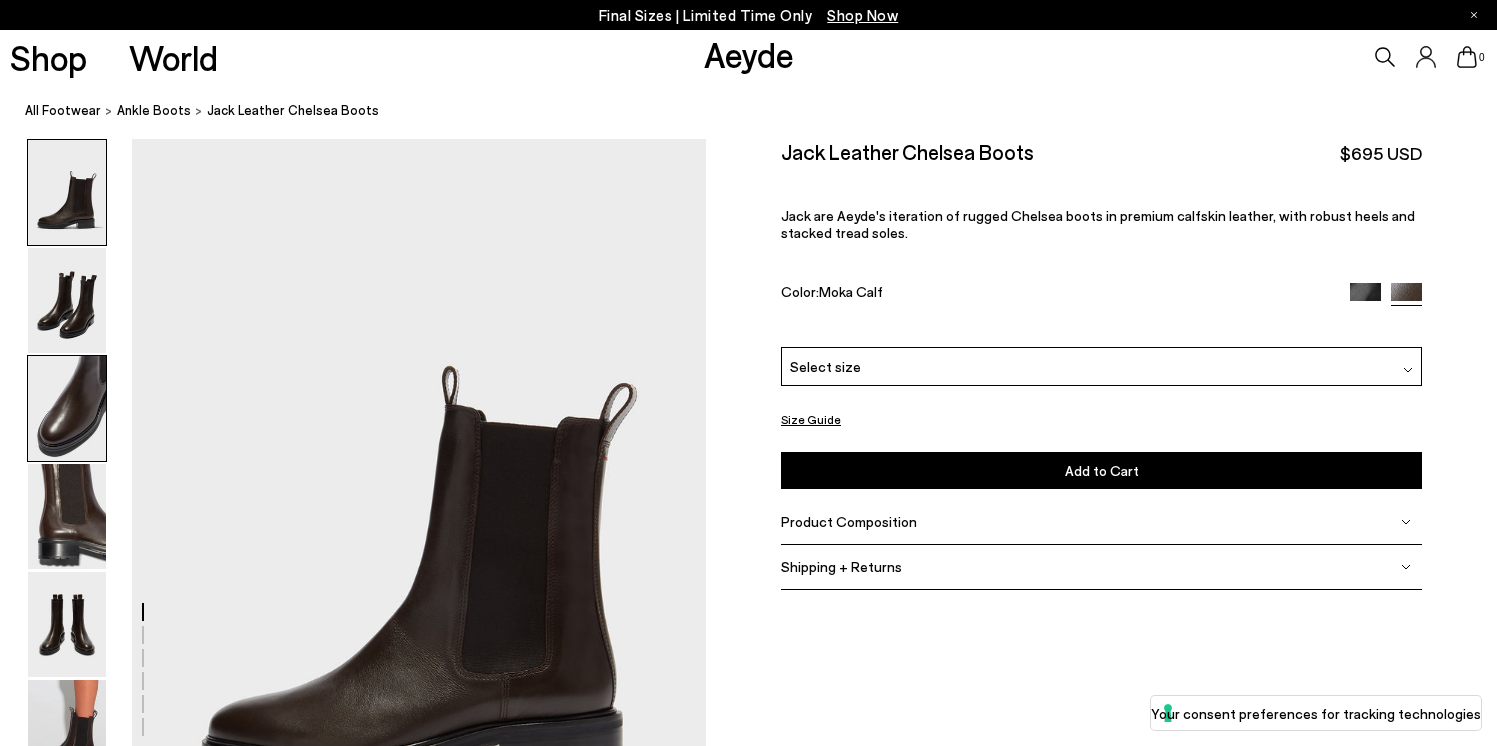click at bounding box center (67, 408) 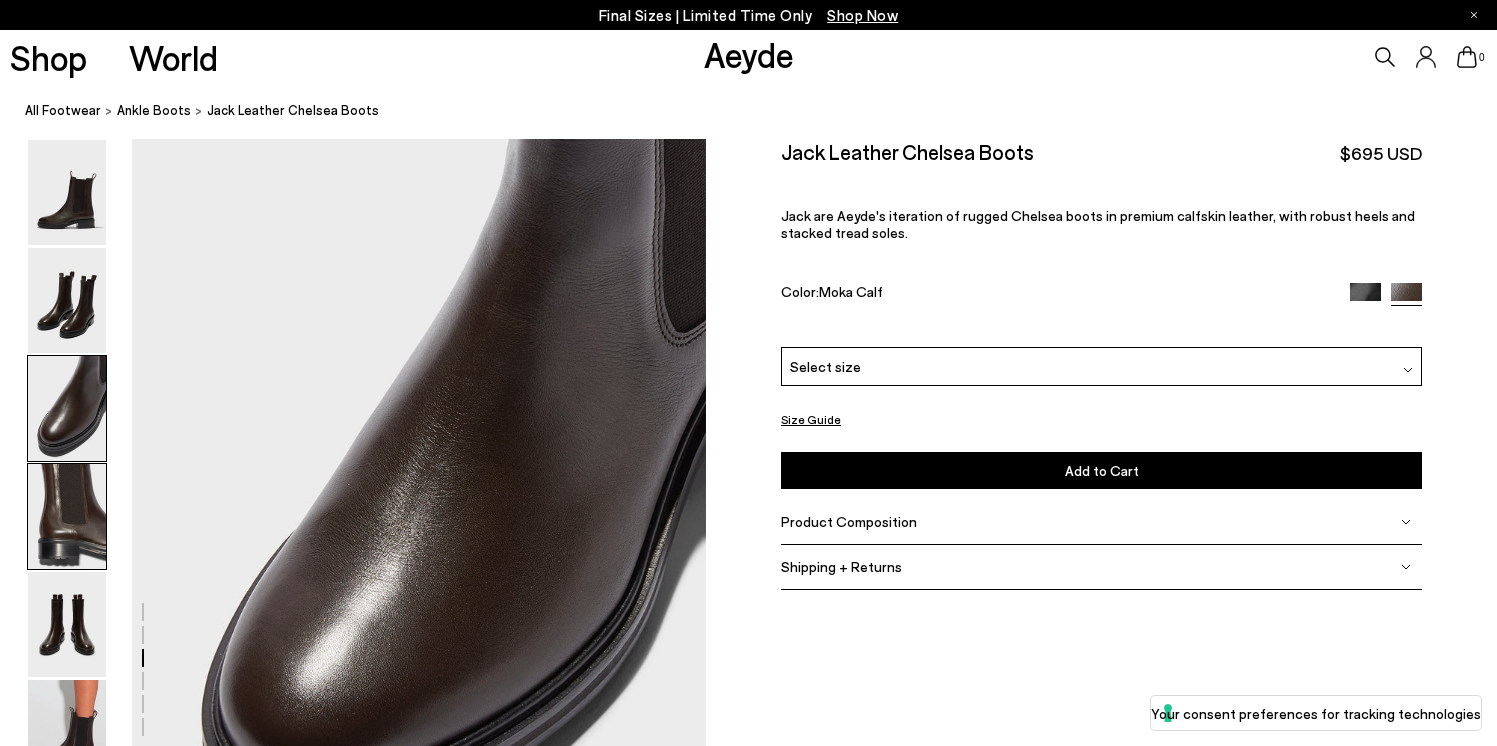 click at bounding box center [67, 516] 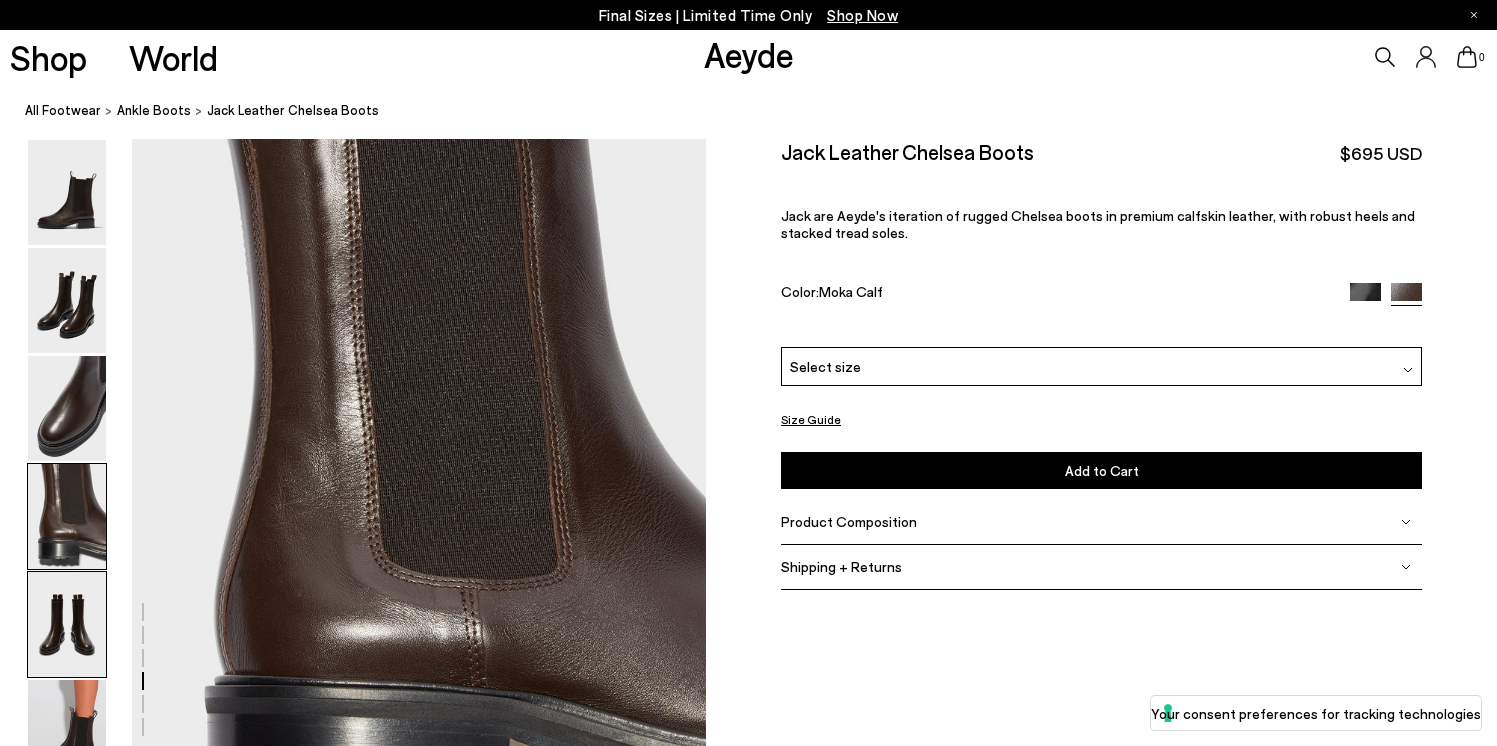 click at bounding box center [67, 624] 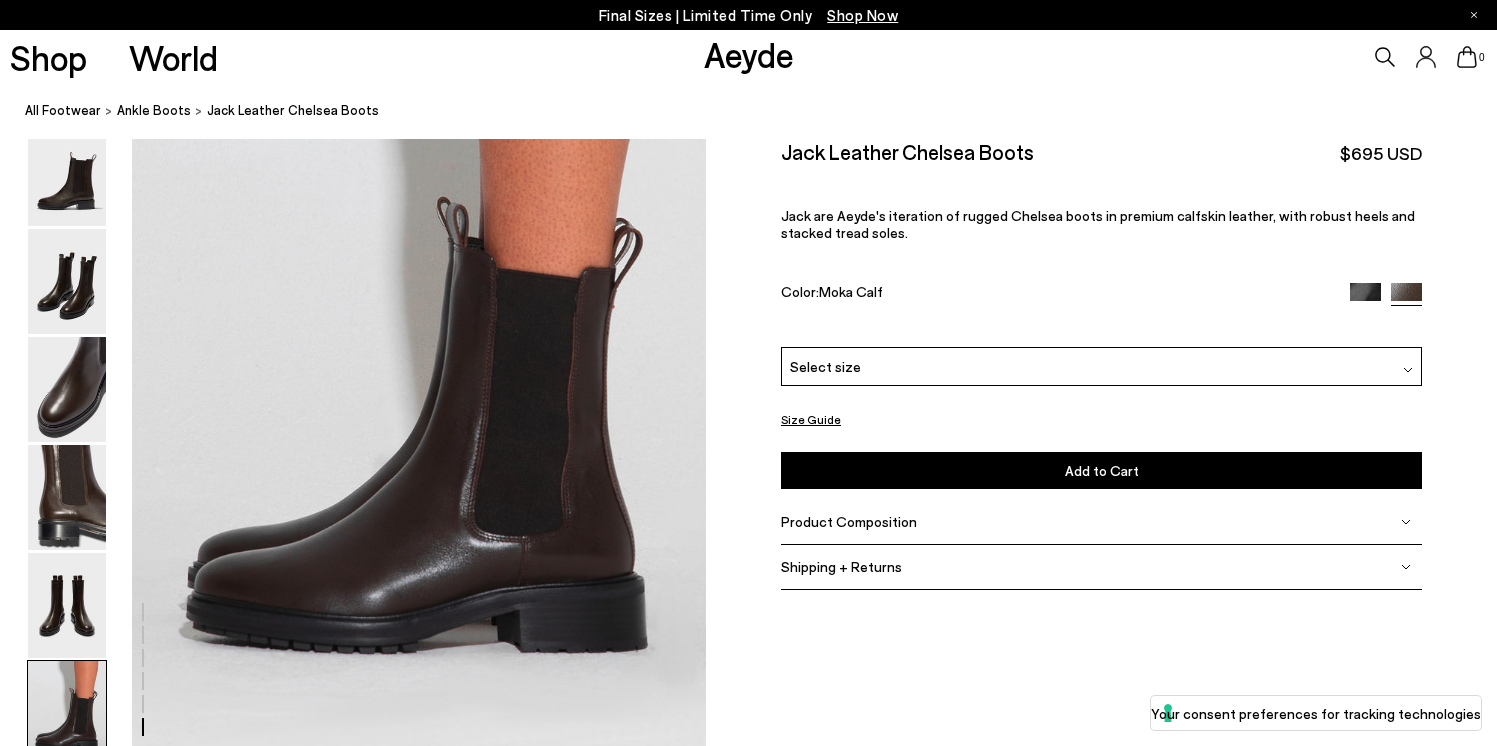 scroll, scrollTop: 4006, scrollLeft: 0, axis: vertical 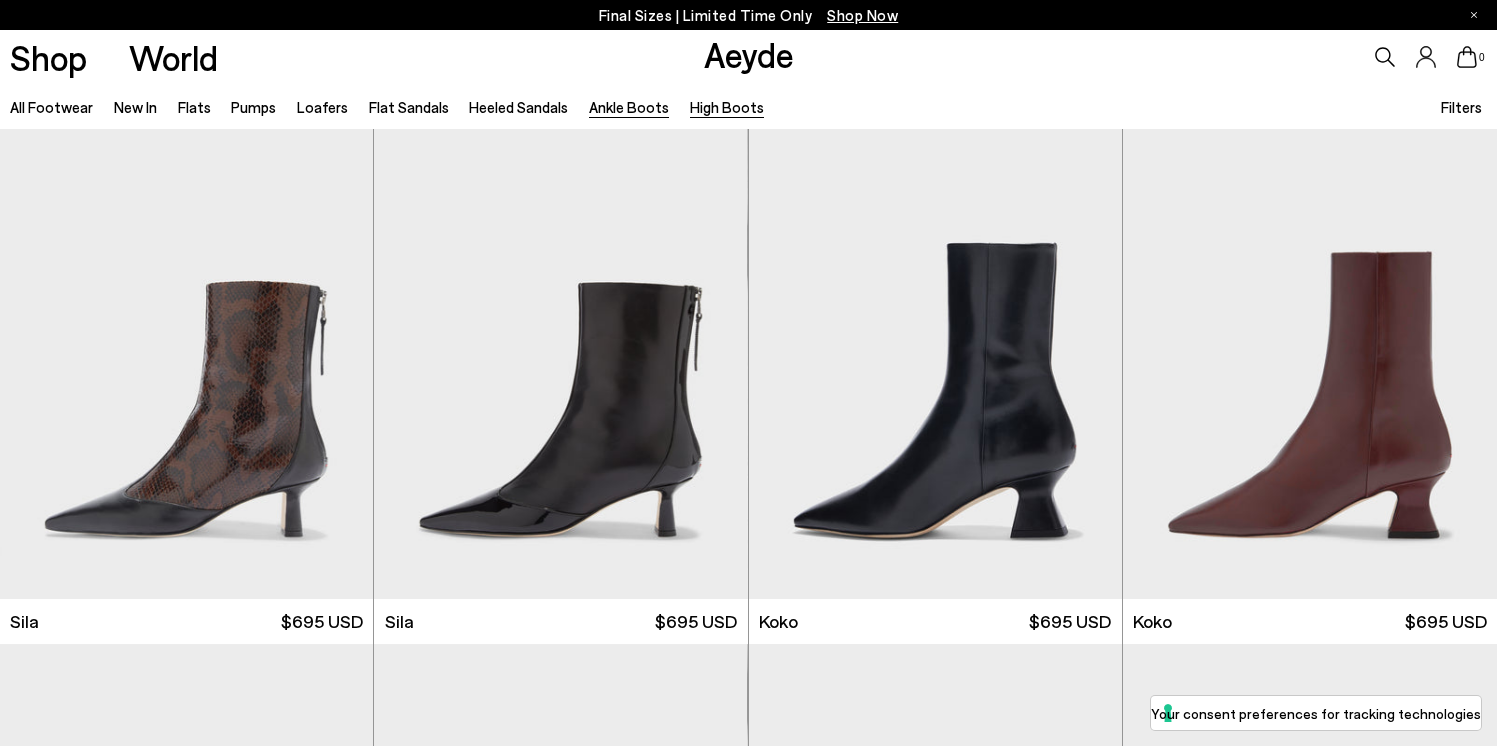 click on "High Boots" at bounding box center (727, 107) 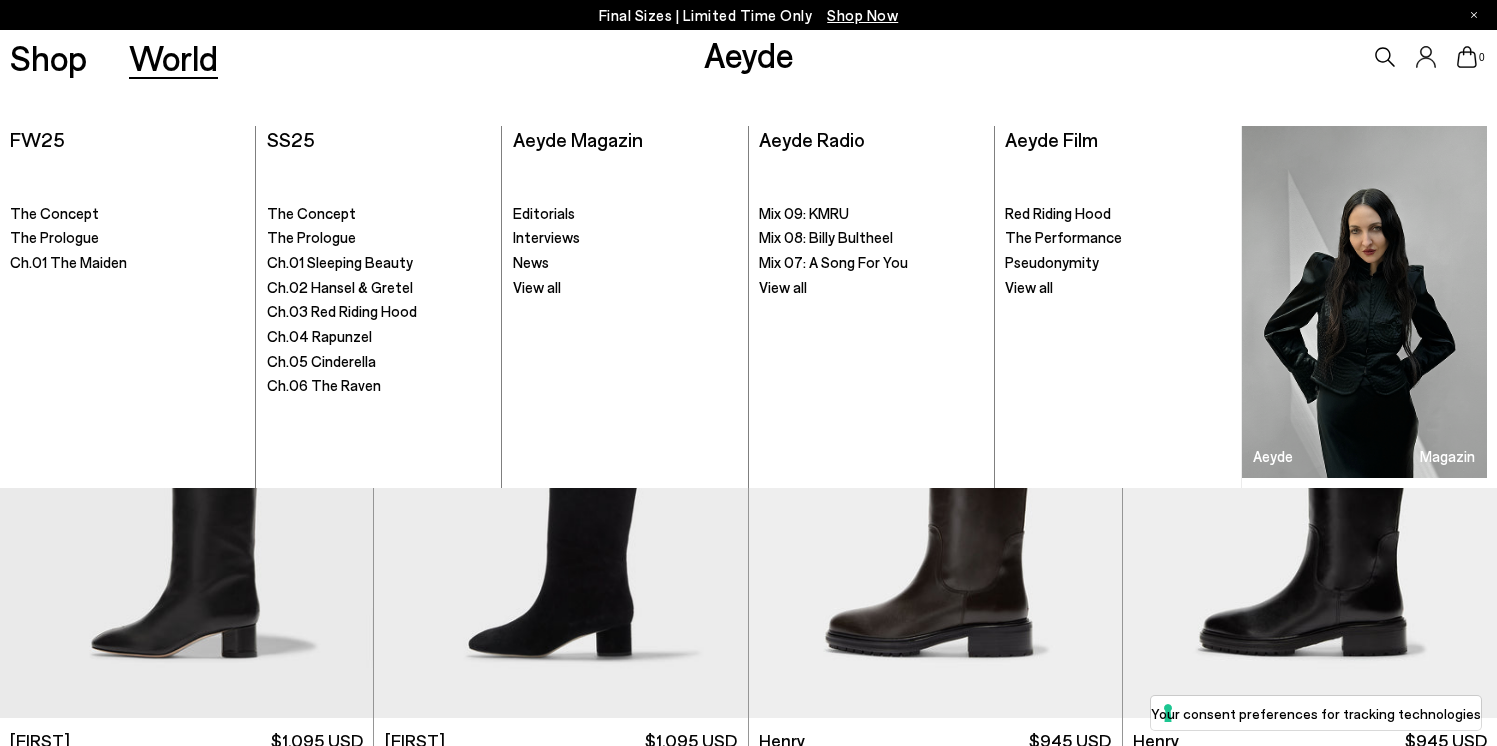 scroll, scrollTop: 401, scrollLeft: 0, axis: vertical 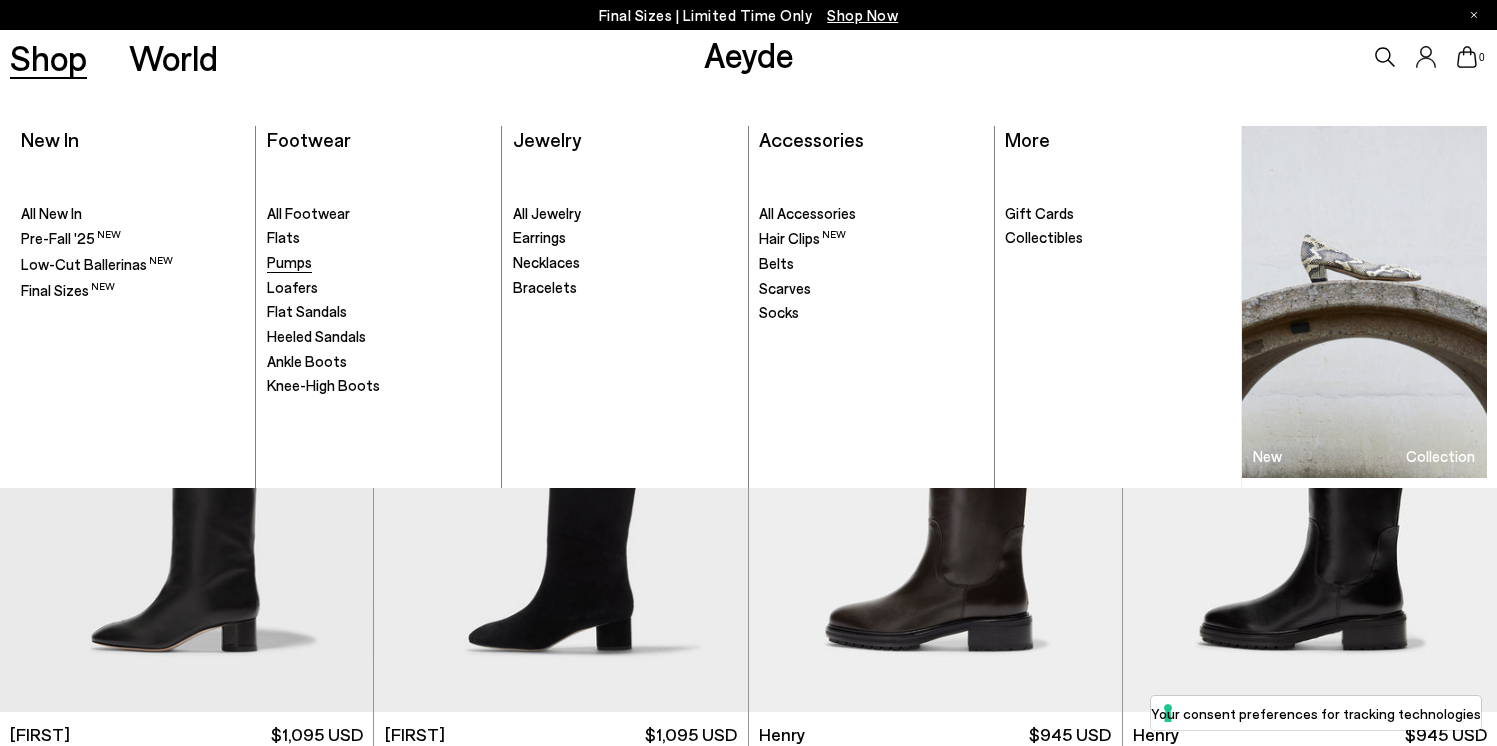 click on "Pumps" at bounding box center (289, 262) 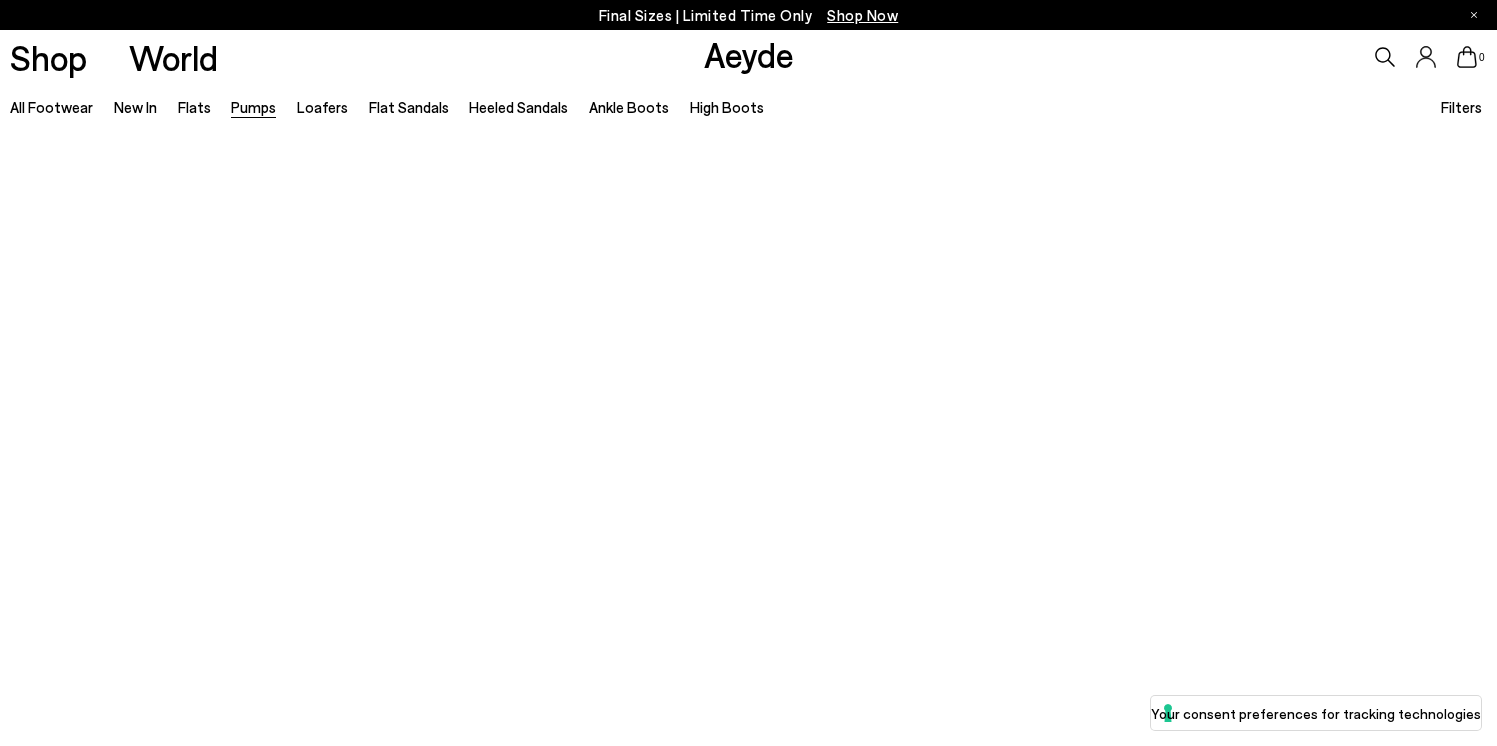 scroll, scrollTop: 0, scrollLeft: 0, axis: both 